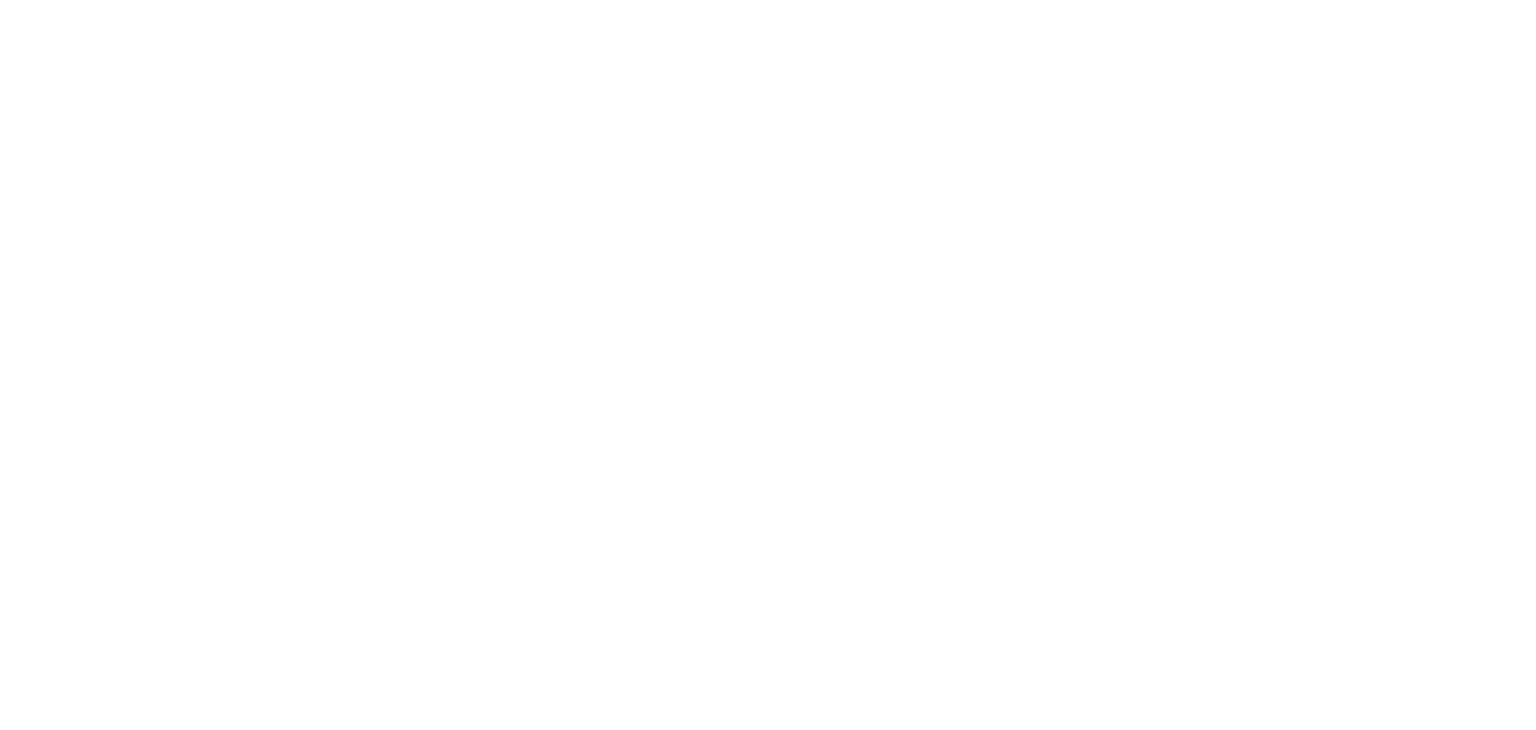 scroll, scrollTop: 0, scrollLeft: 0, axis: both 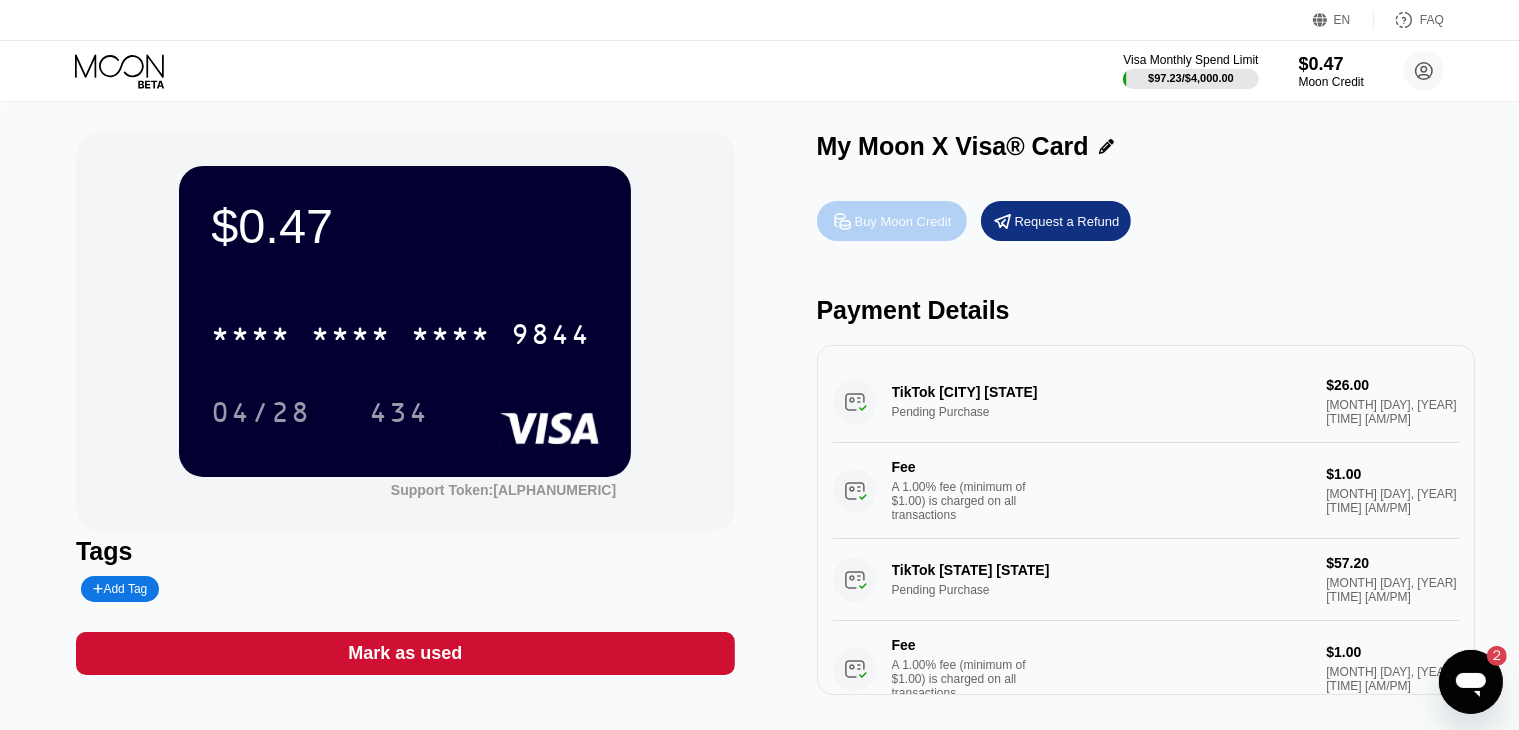 click on "Buy Moon Credit" at bounding box center (903, 221) 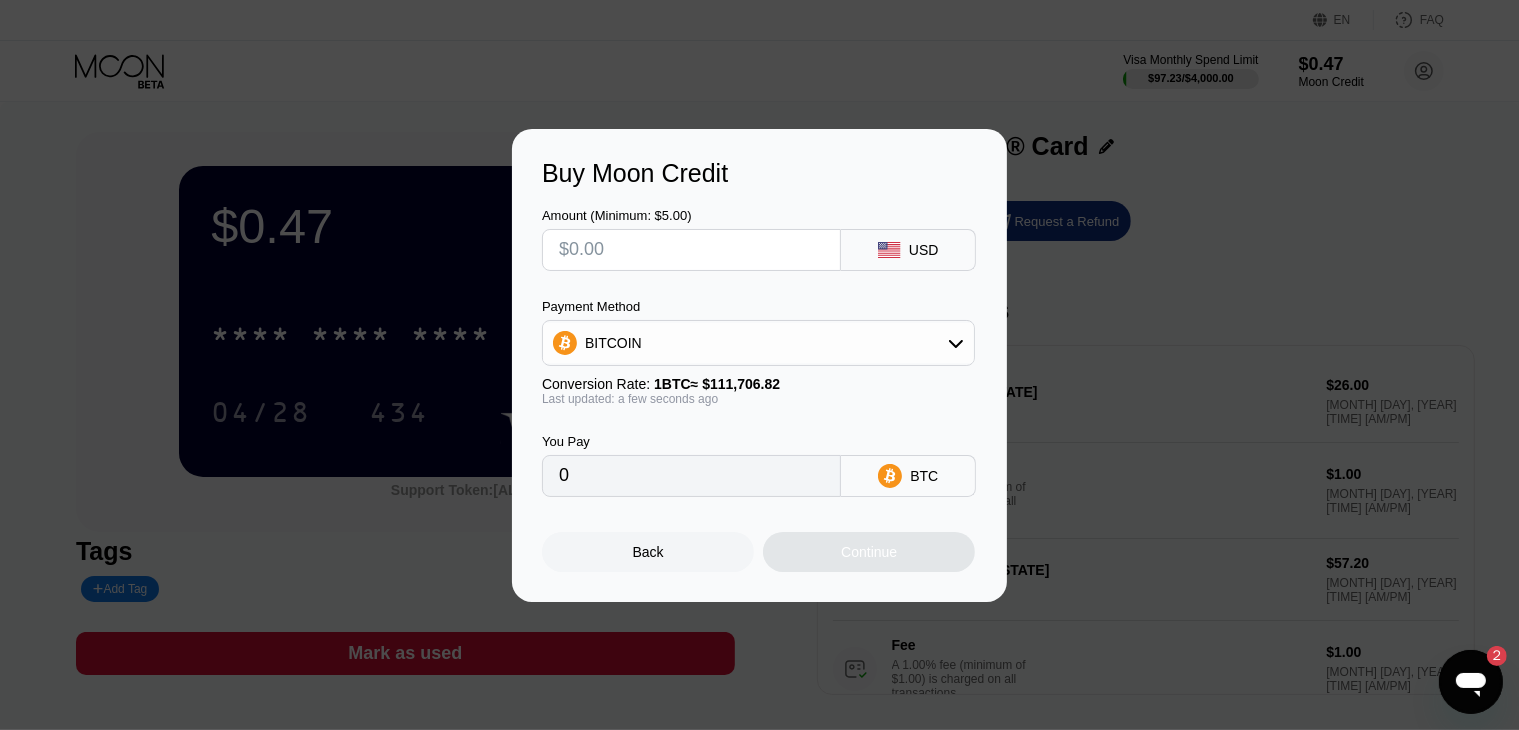 click at bounding box center [691, 250] 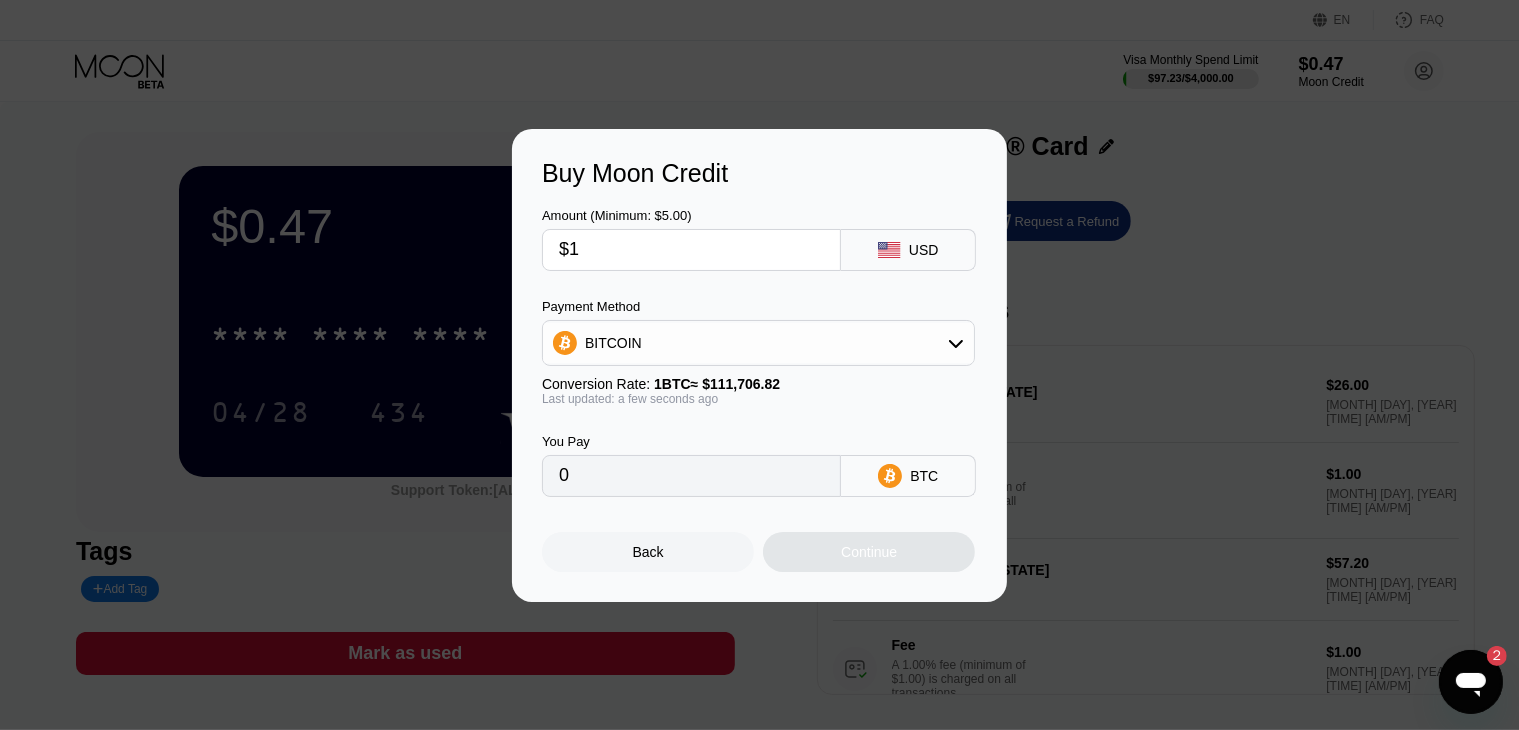 type on "0.00000896" 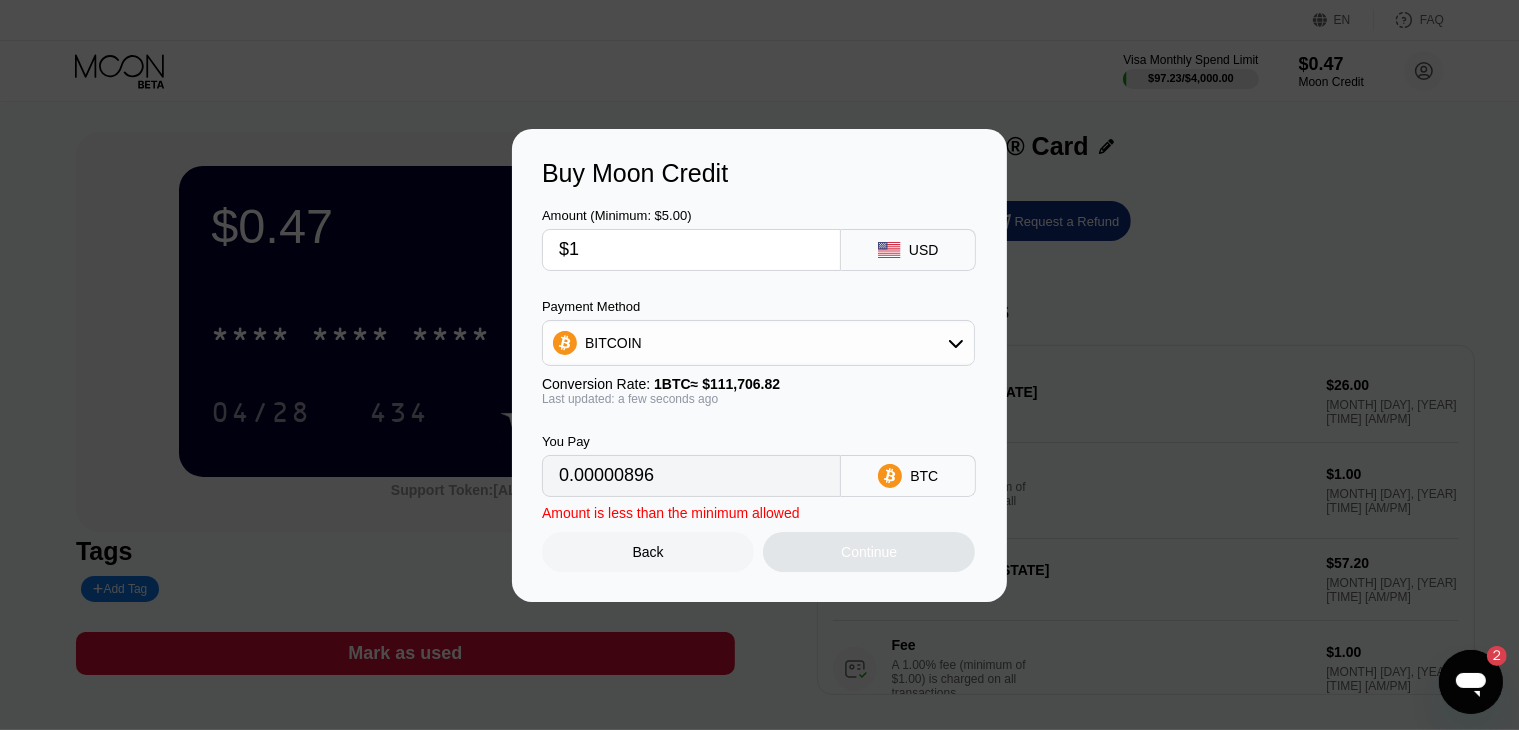 type 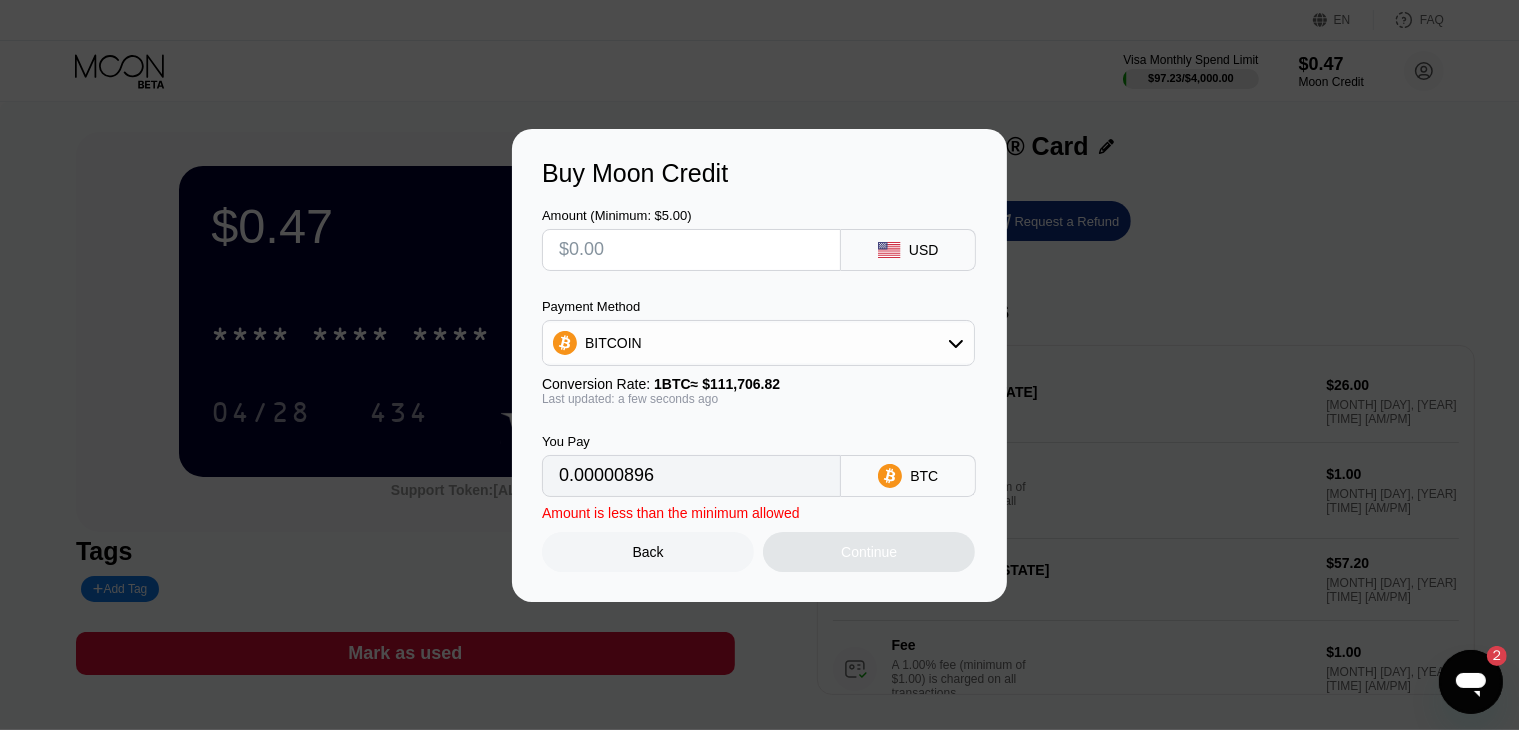type on "0" 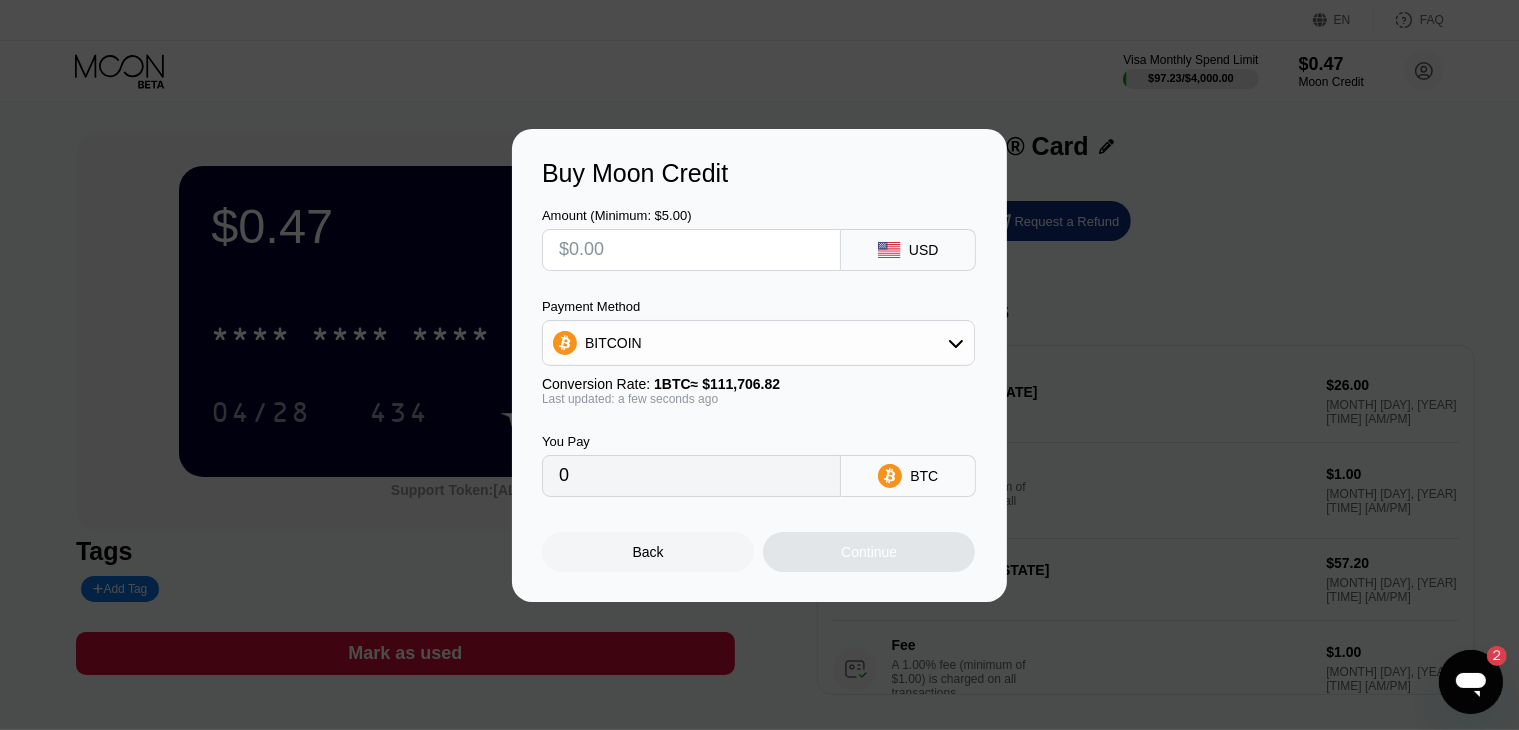 type on "$2" 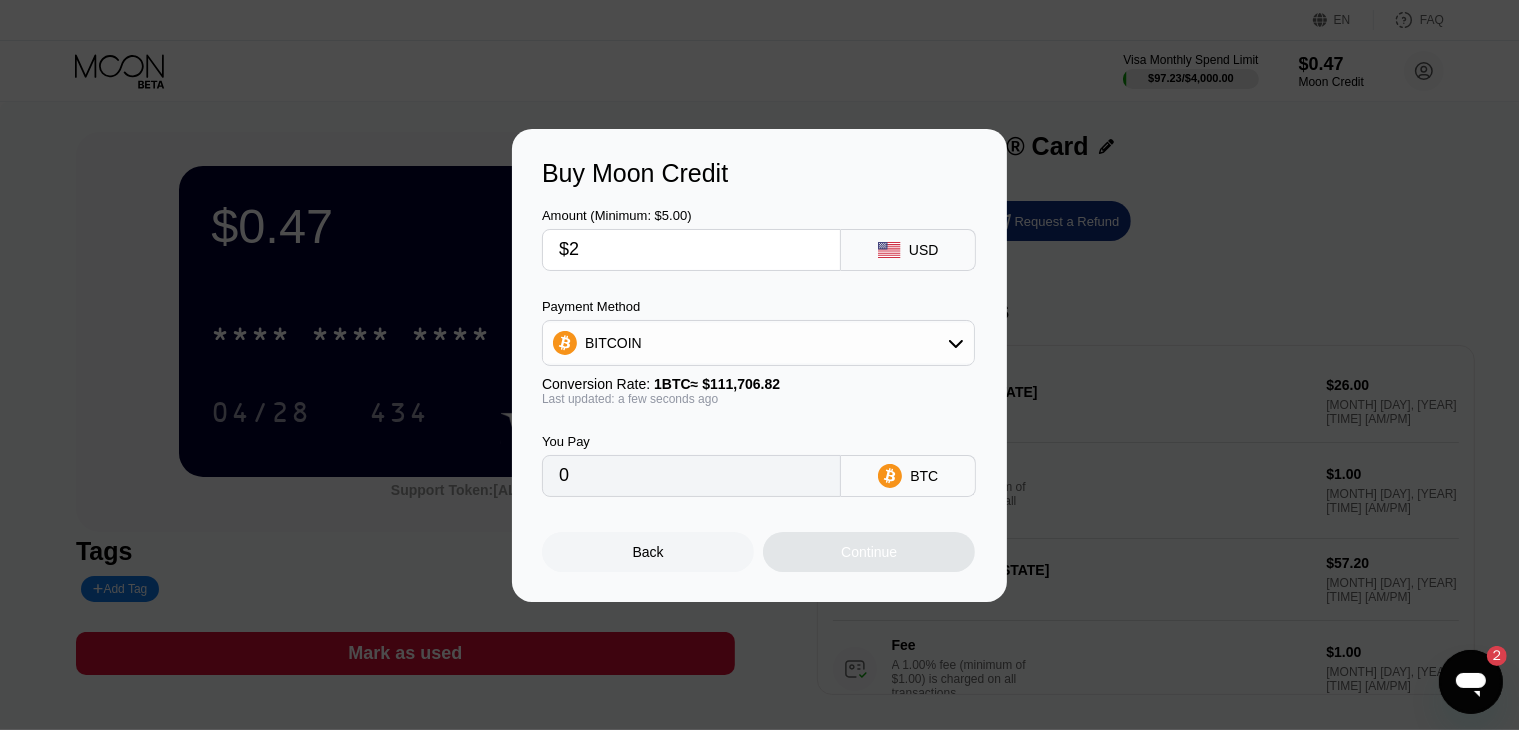 type on "0.00001791" 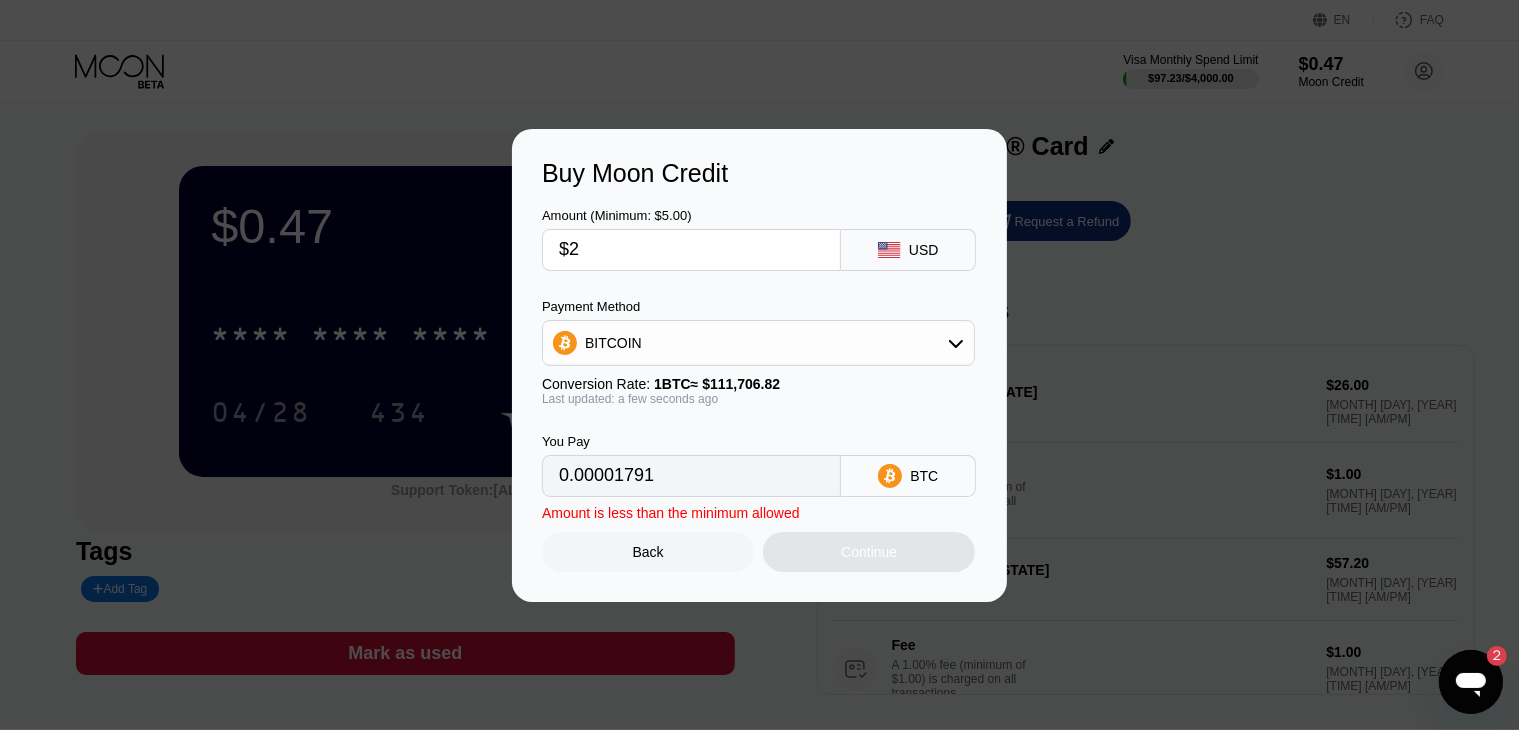 type on "$21" 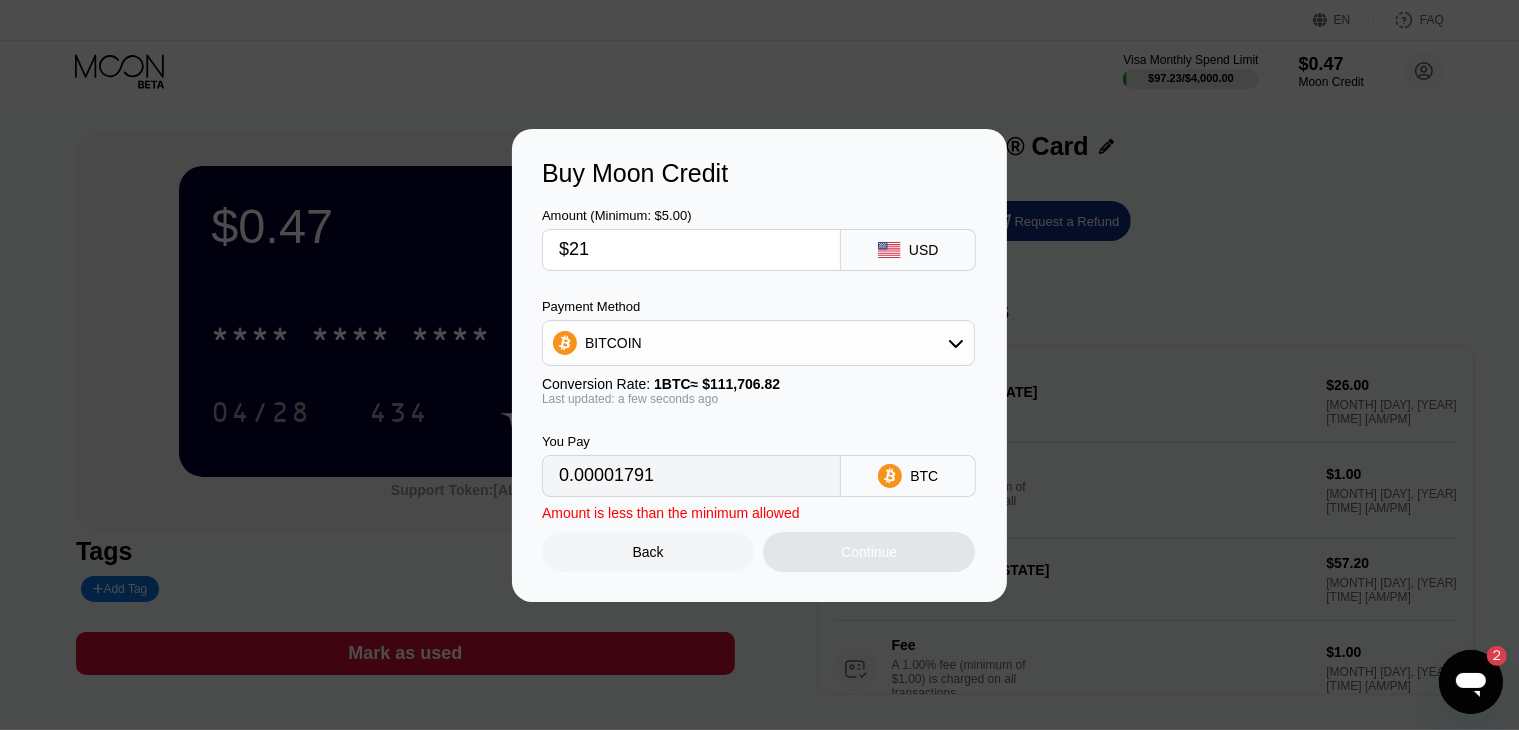 type on "0.00018800" 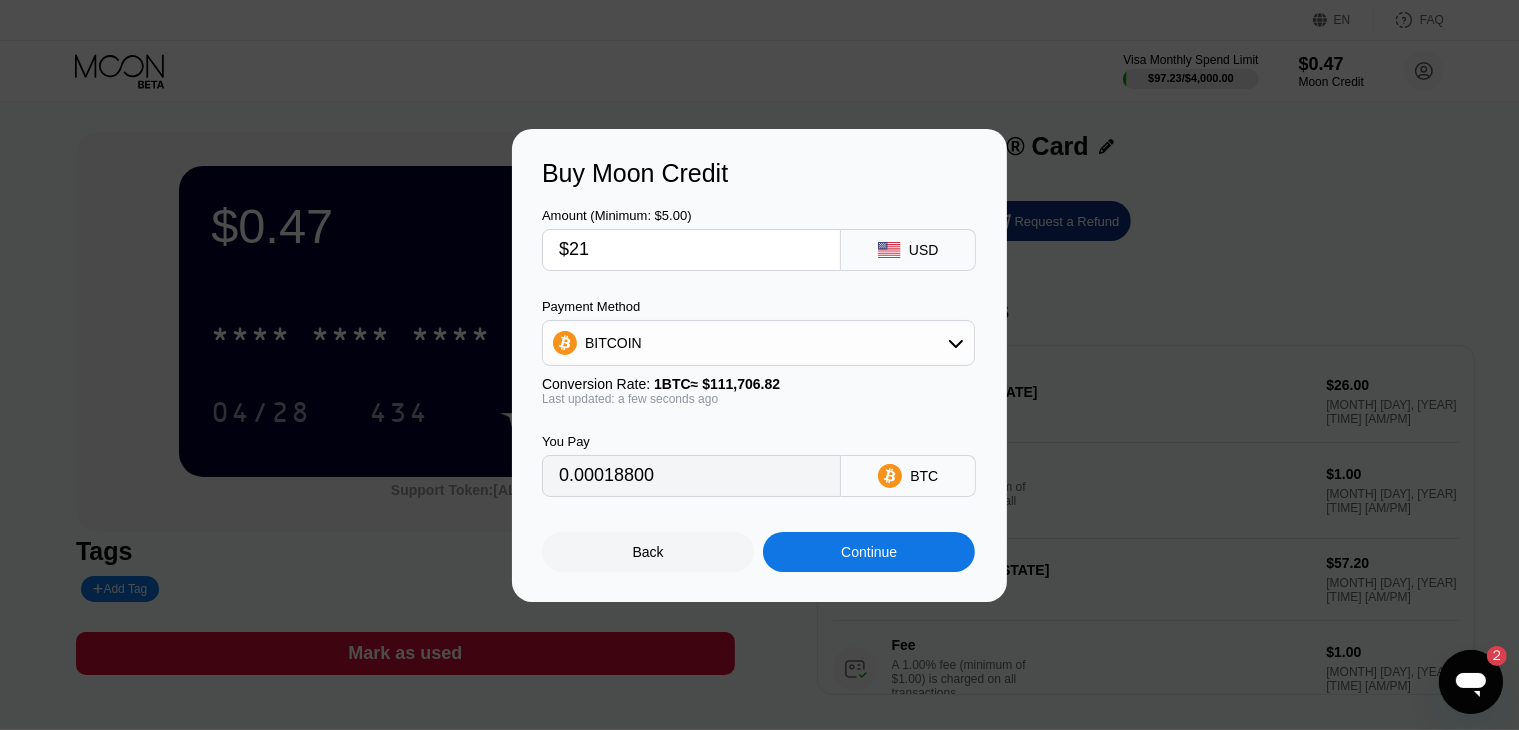 type on "$210" 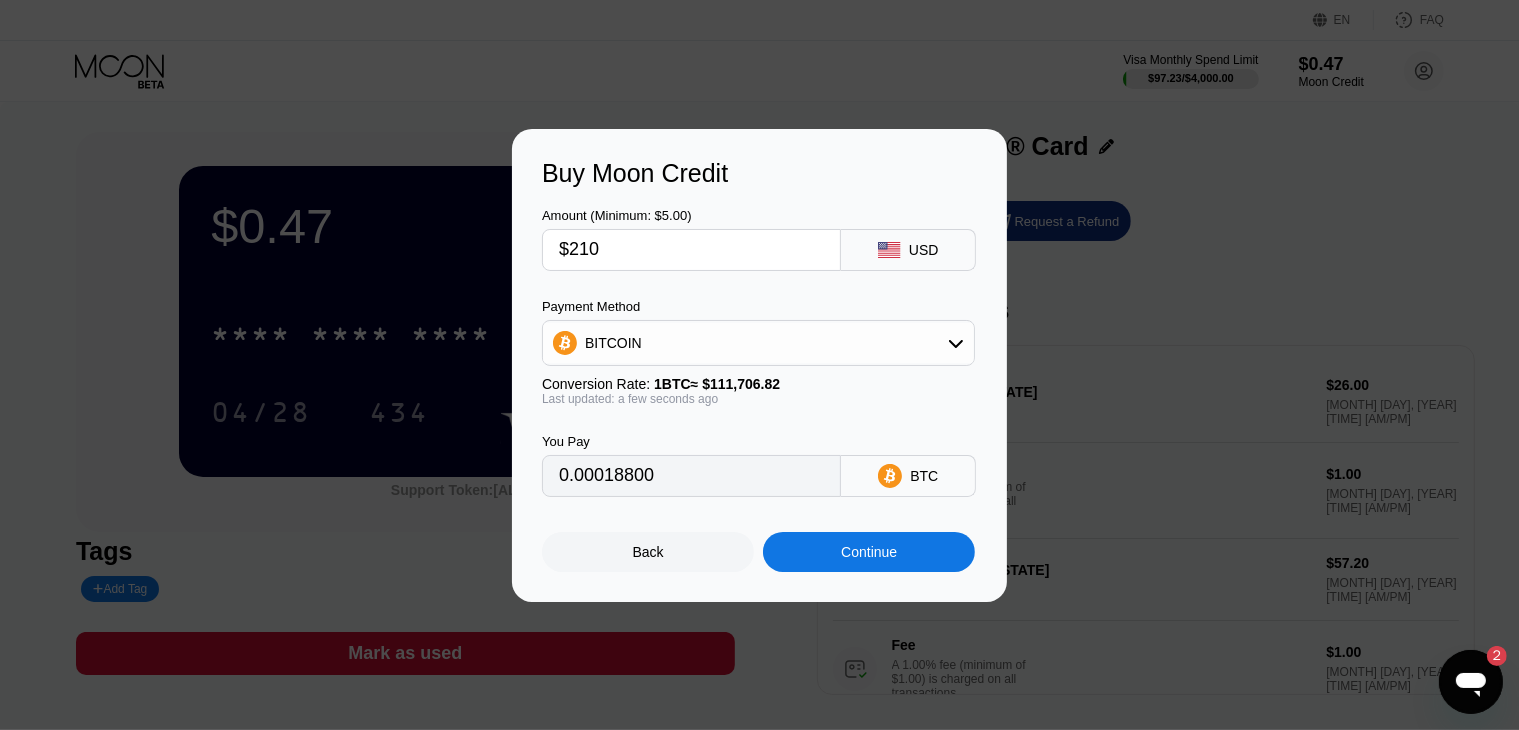 type on "0.00187993" 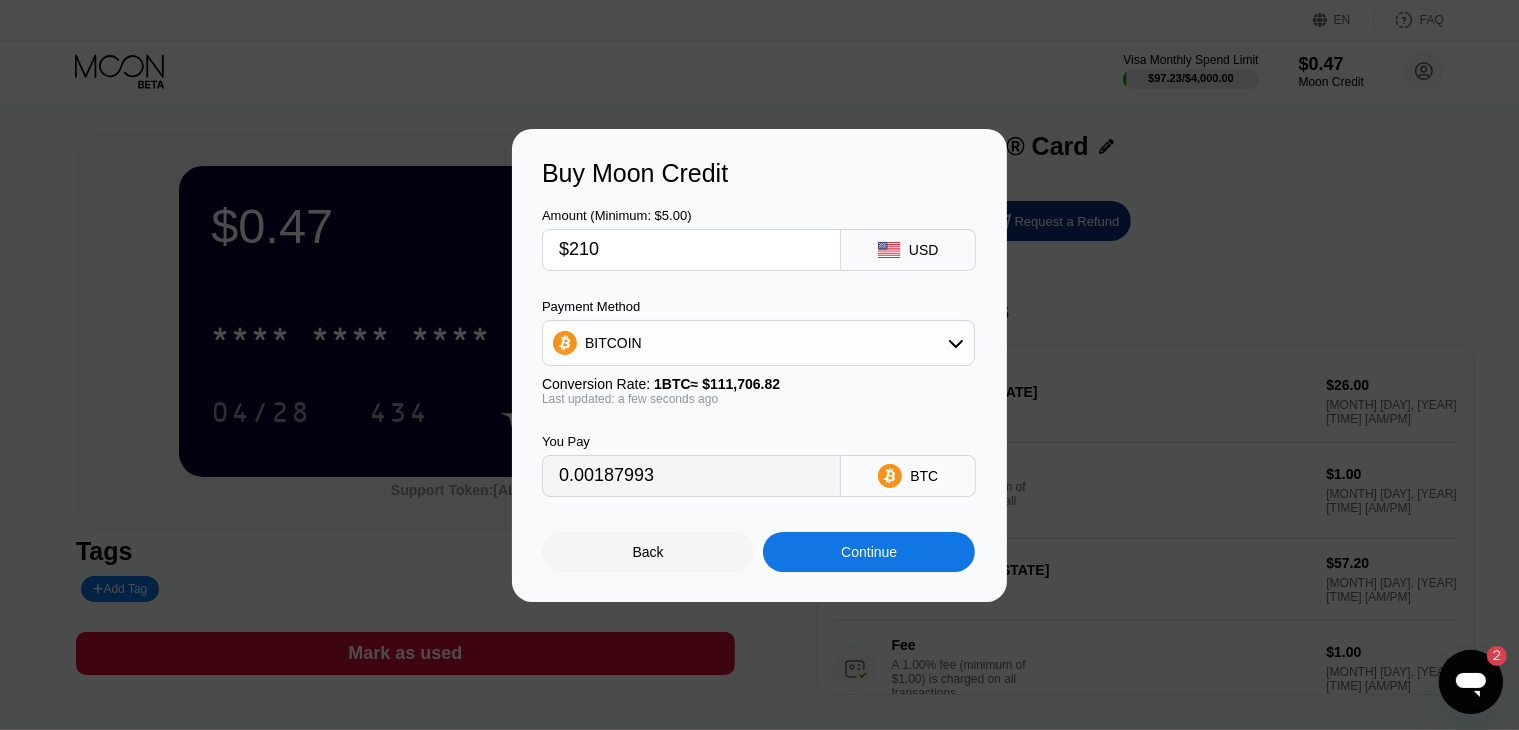 type on "$21" 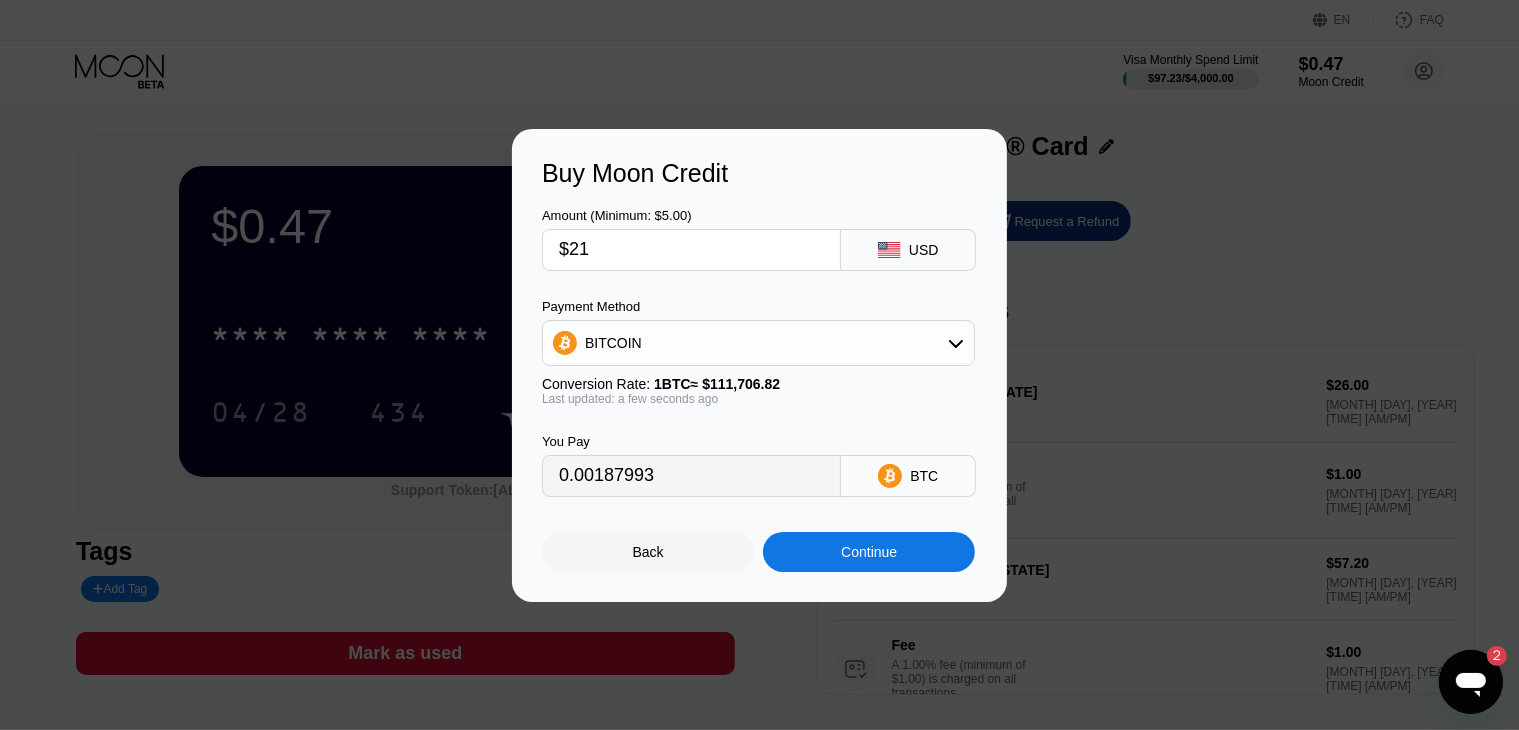 type on "0.00018800" 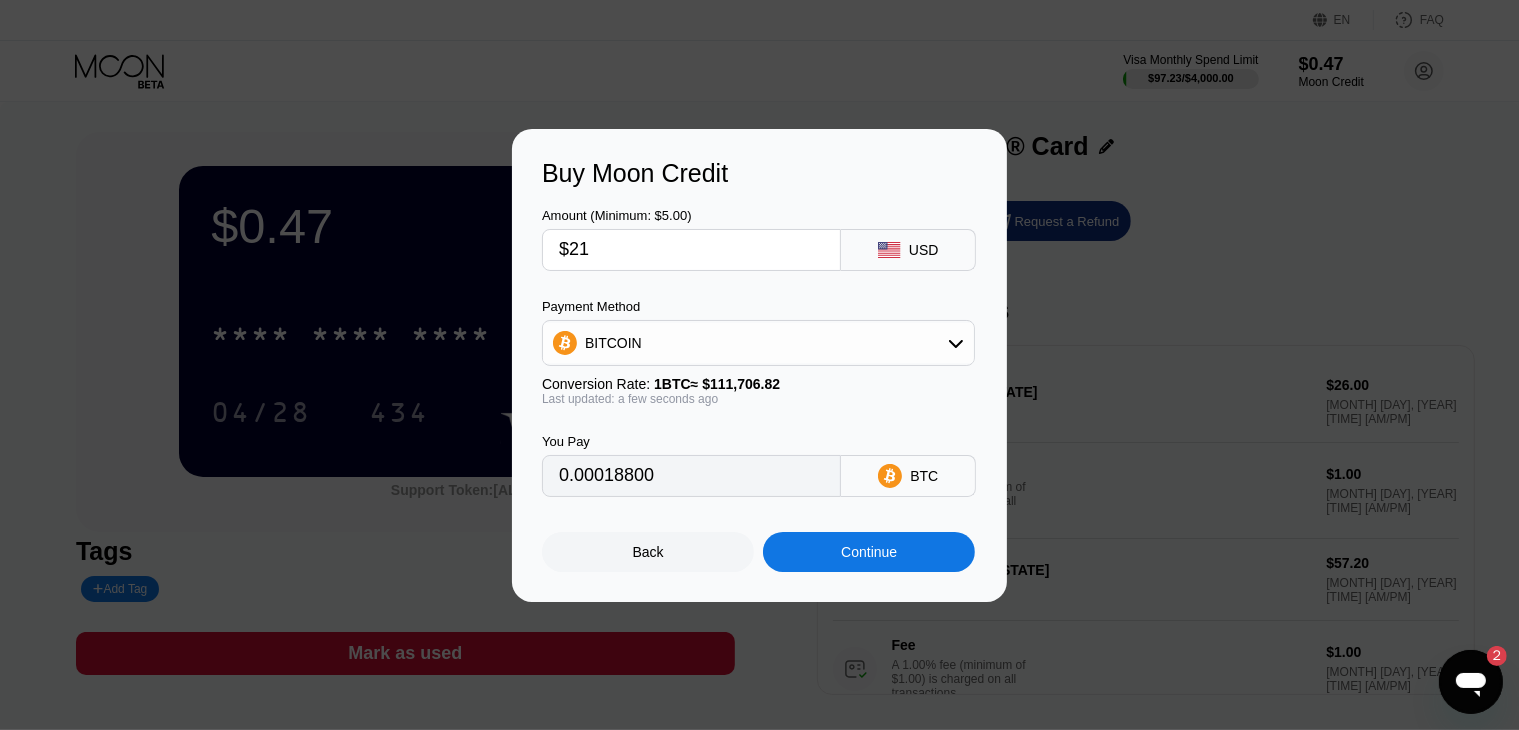 type on "$21" 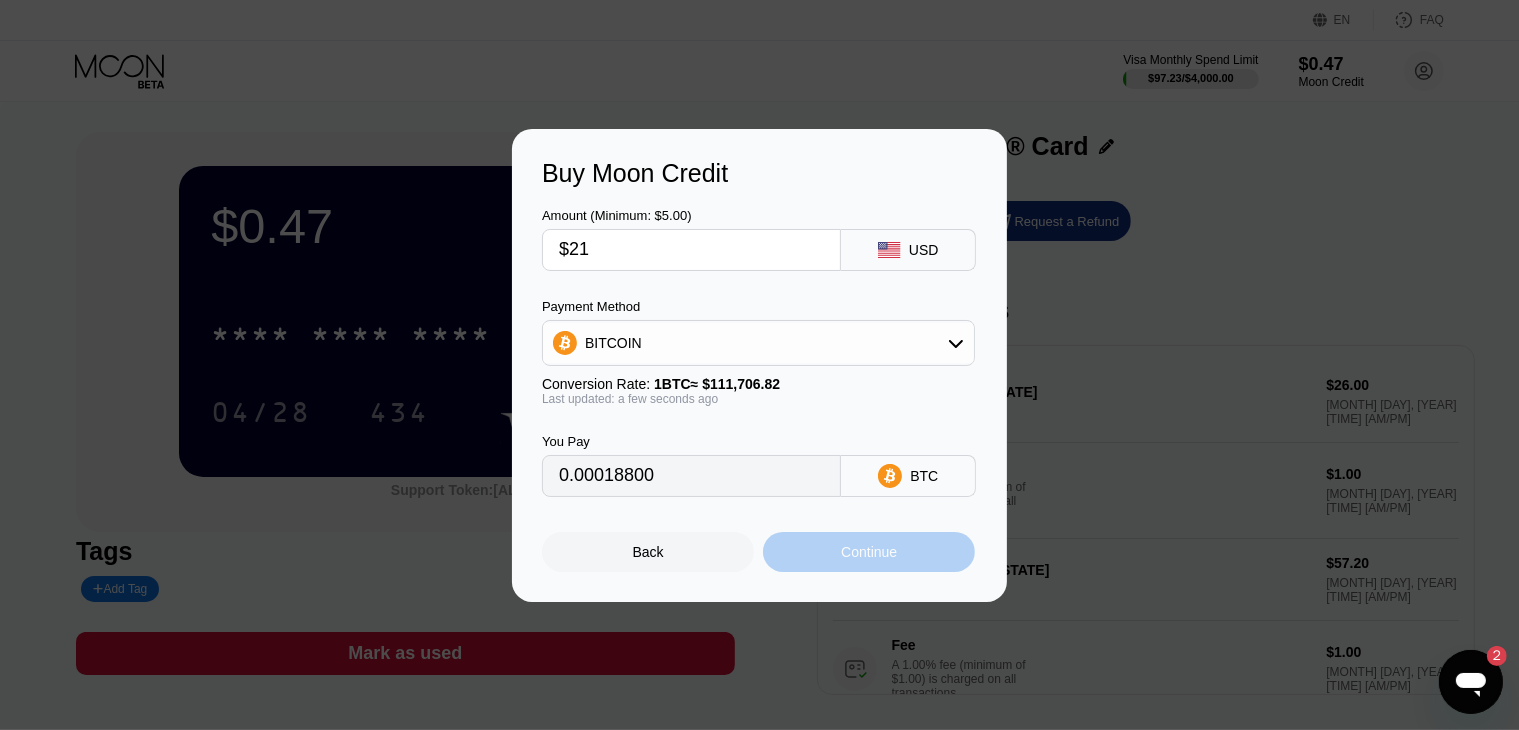 click on "Continue" at bounding box center (869, 552) 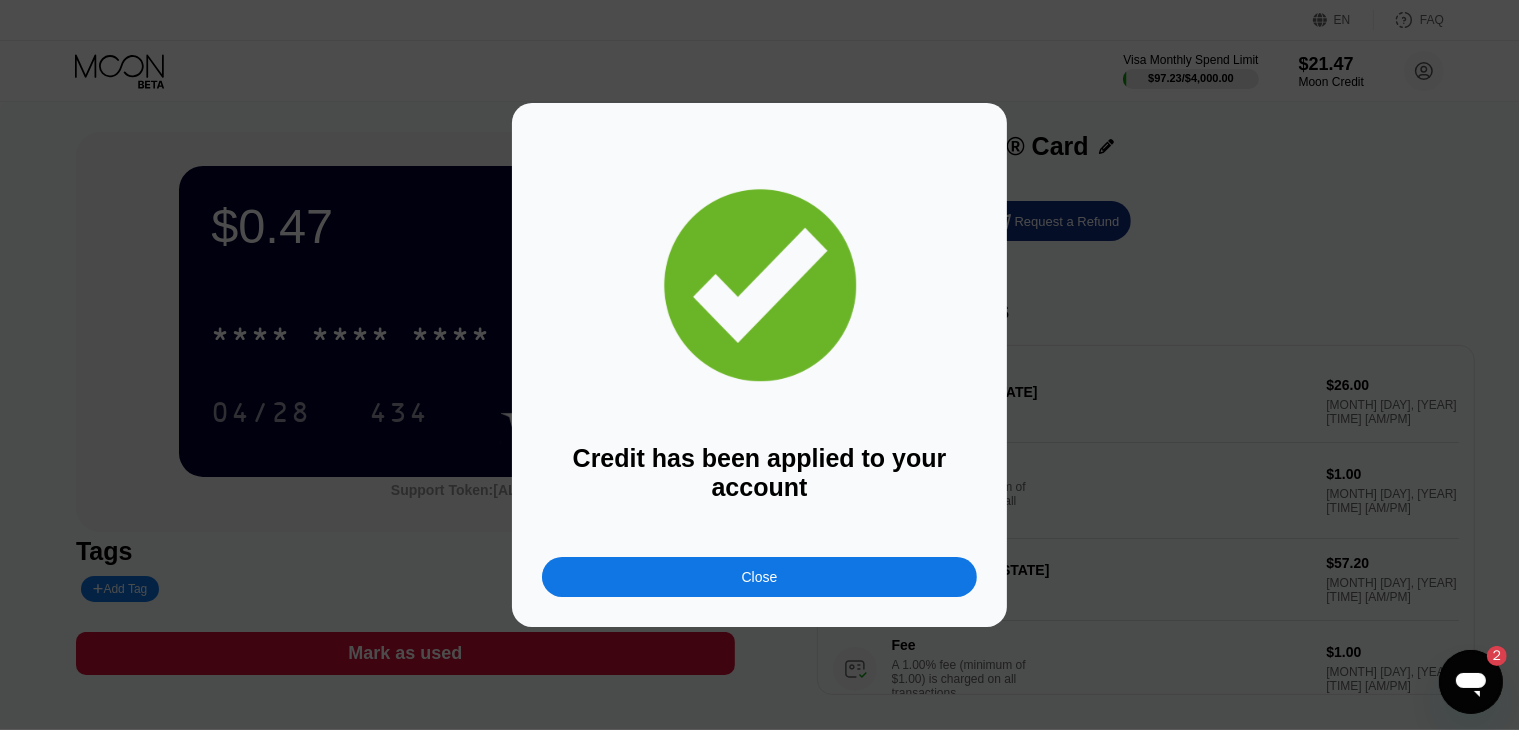 click on "Credit has been applied to your account Close" at bounding box center [759, 365] 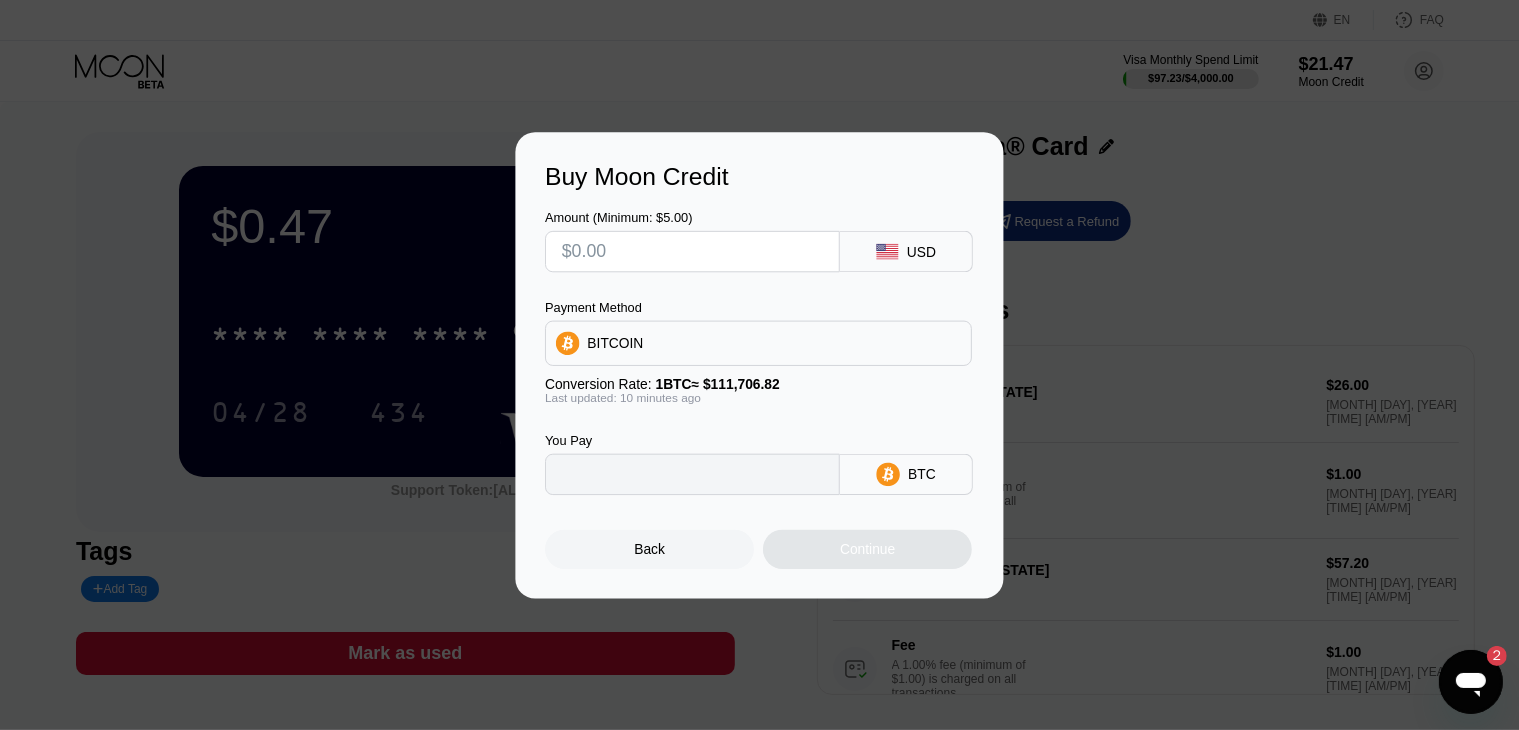 type on "0" 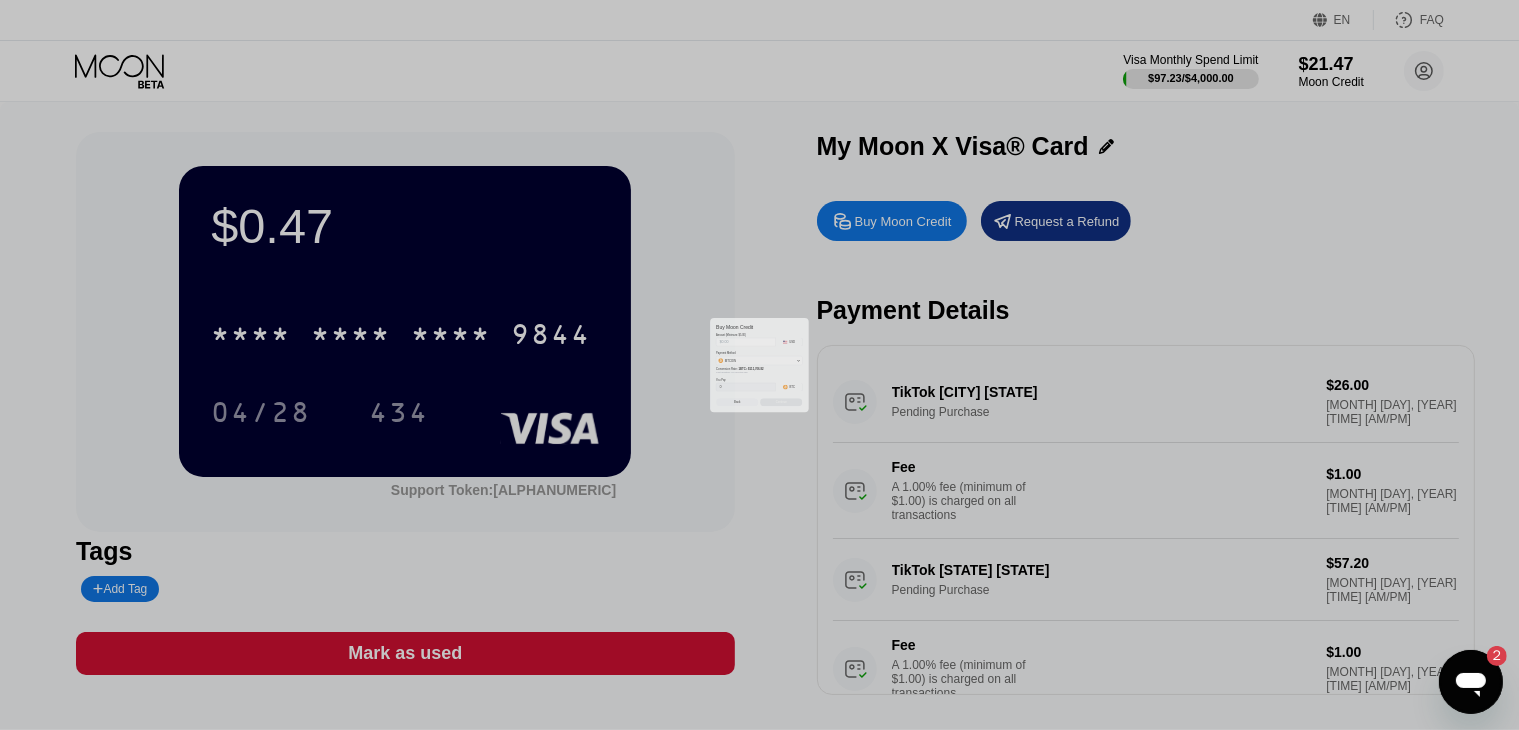 click at bounding box center (768, 365) 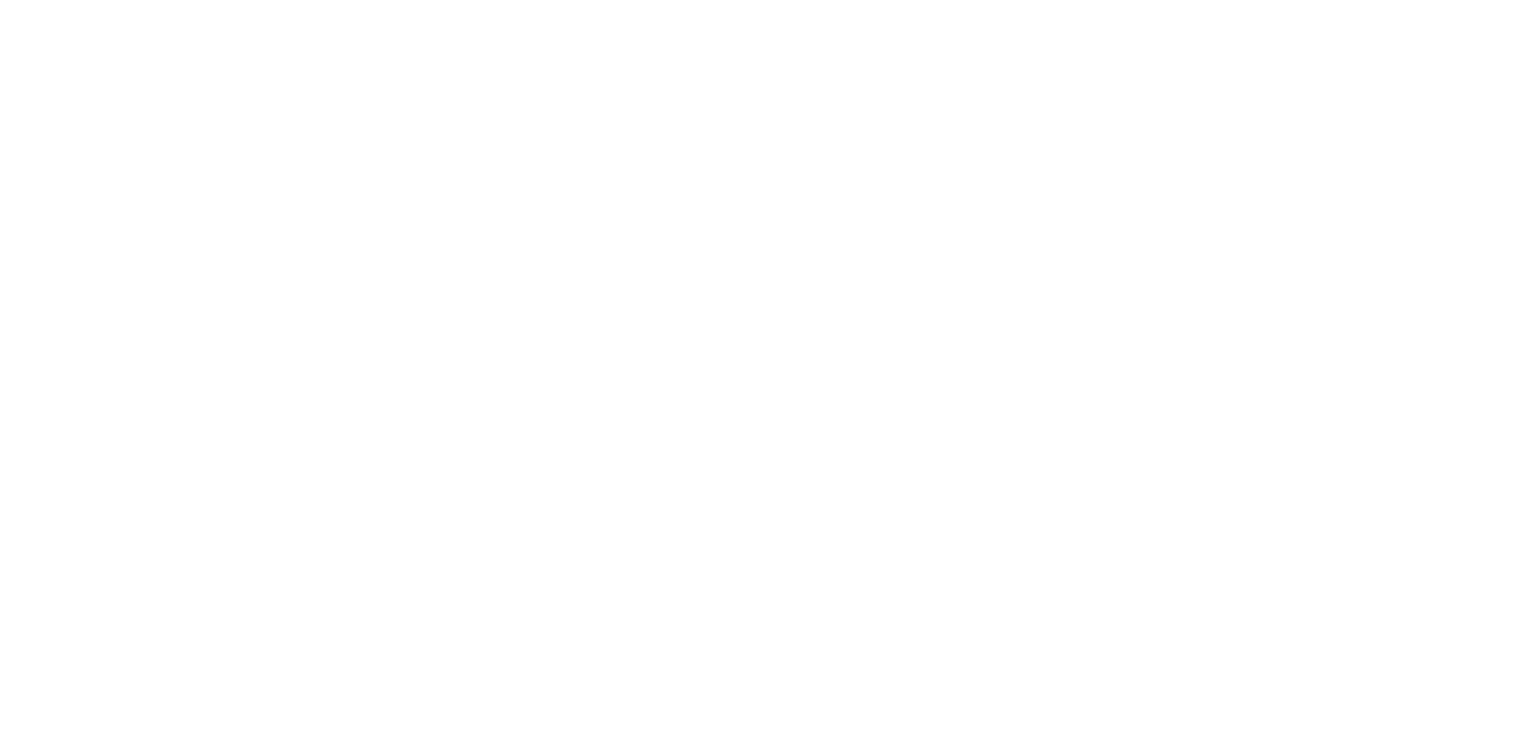 scroll, scrollTop: 0, scrollLeft: 0, axis: both 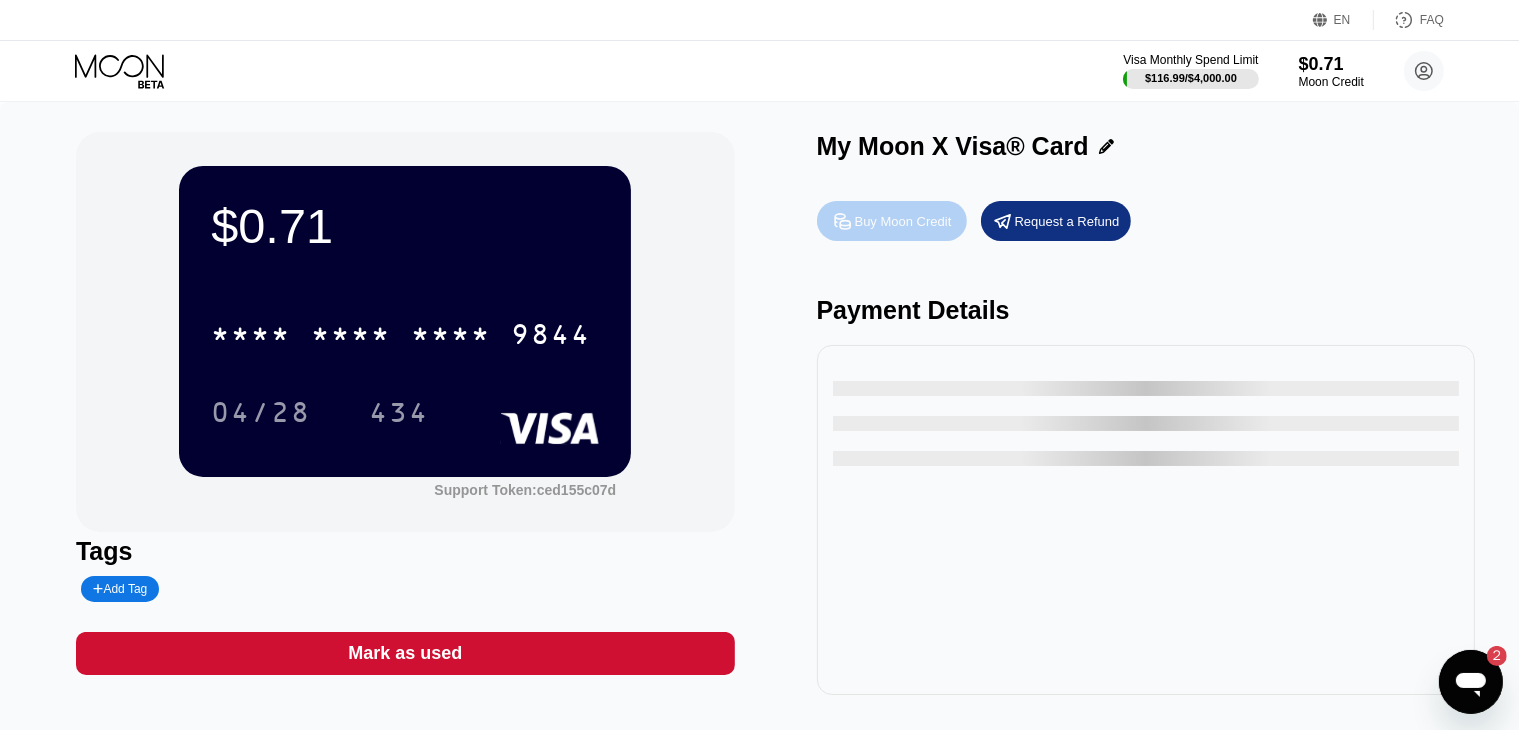 click on "Buy Moon Credit" at bounding box center (903, 221) 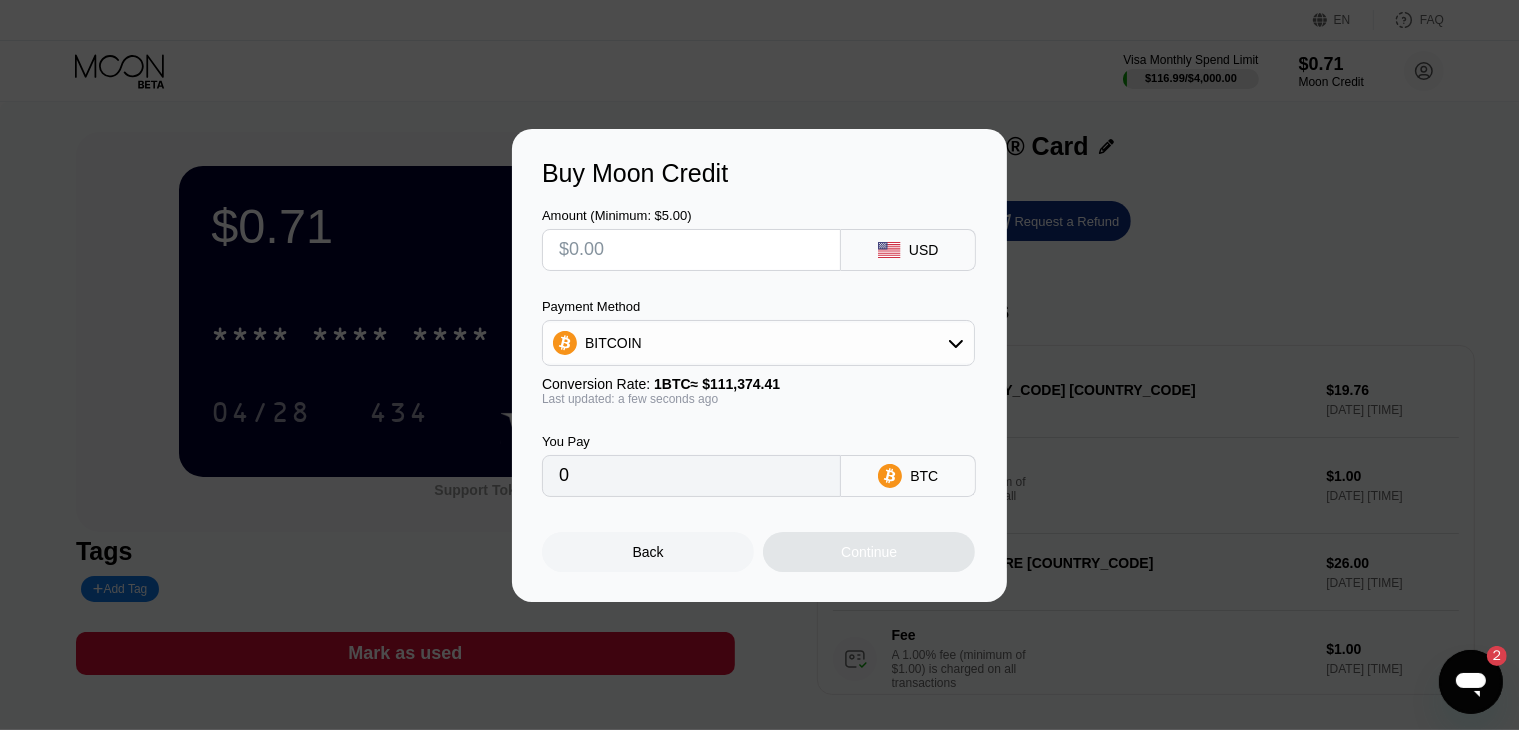 click at bounding box center [691, 250] 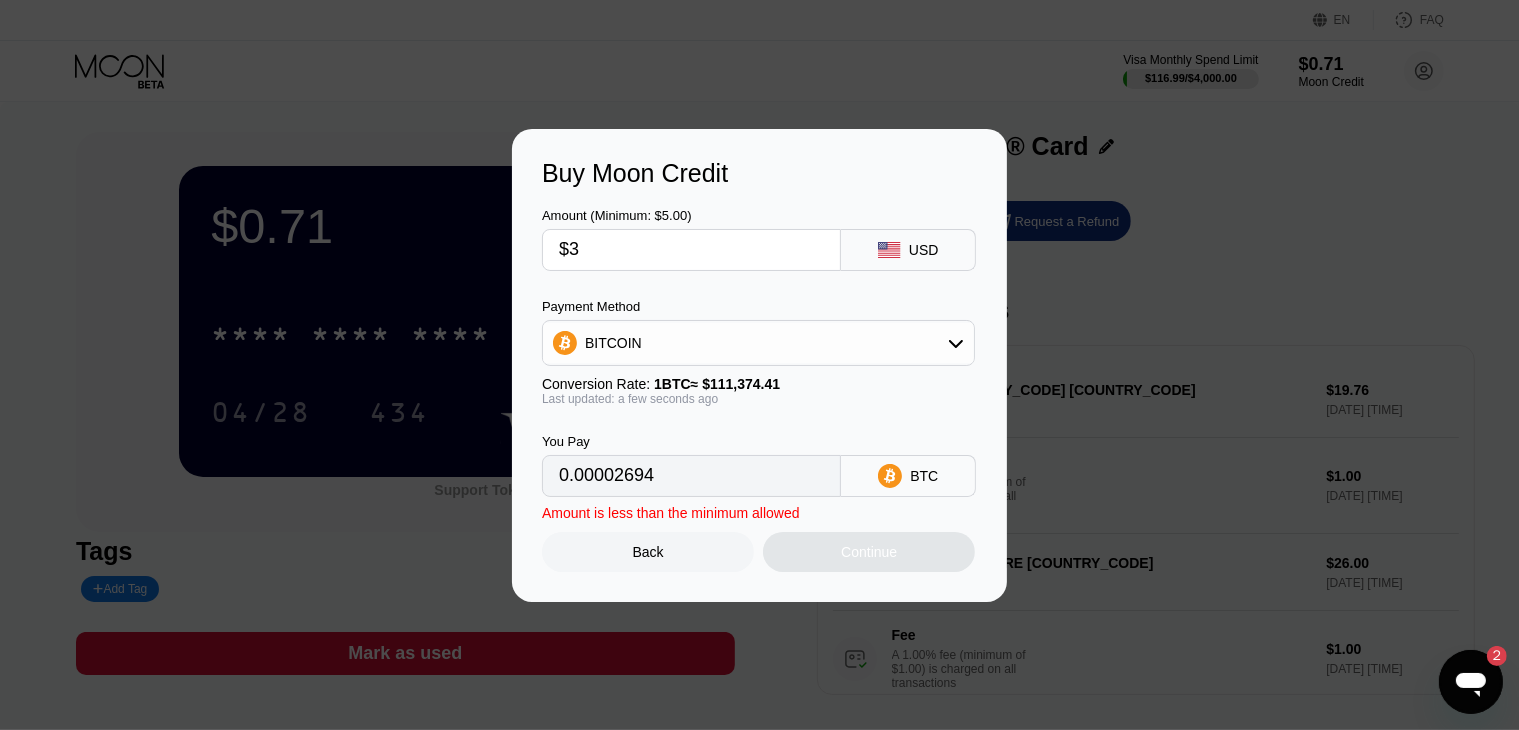 type on "$35" 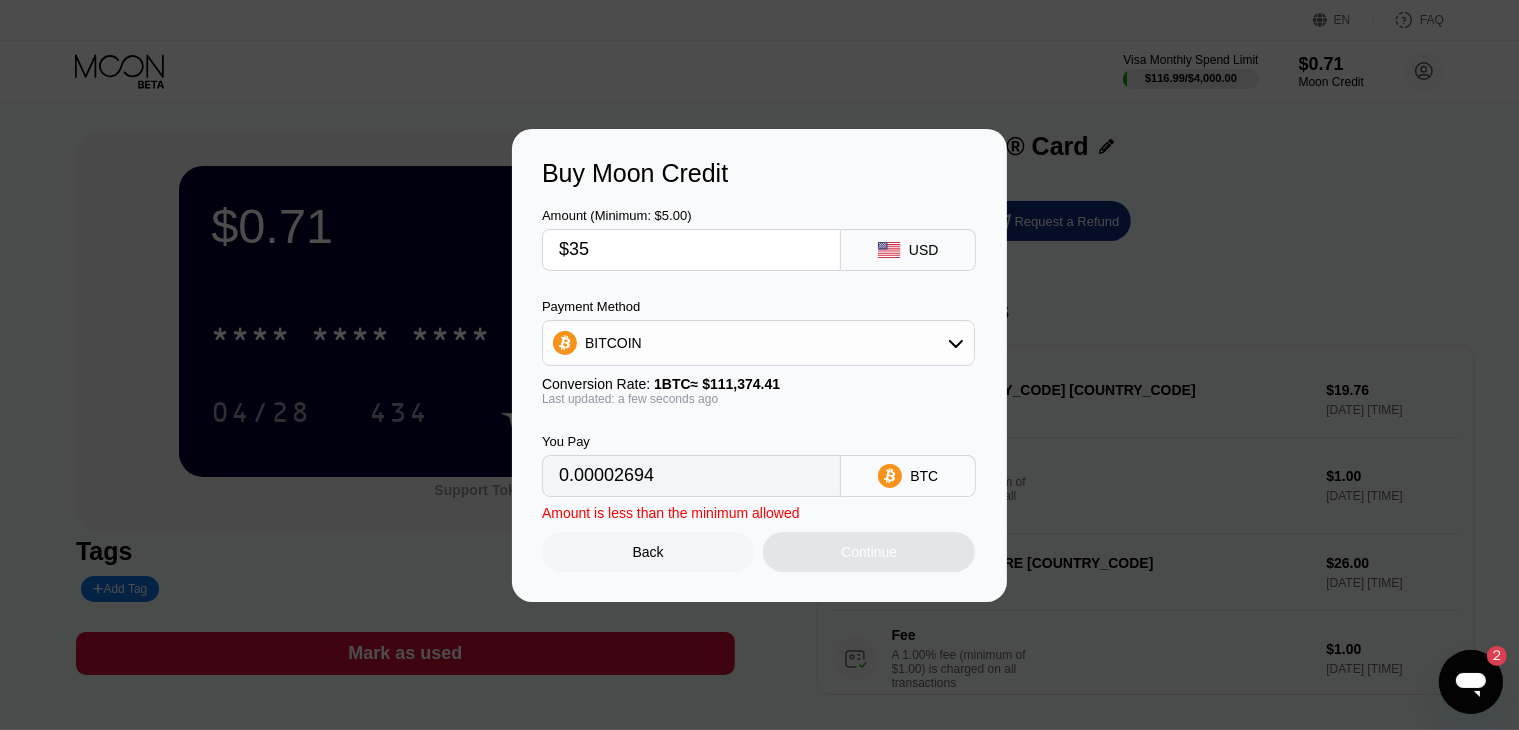 type on "0.00031426" 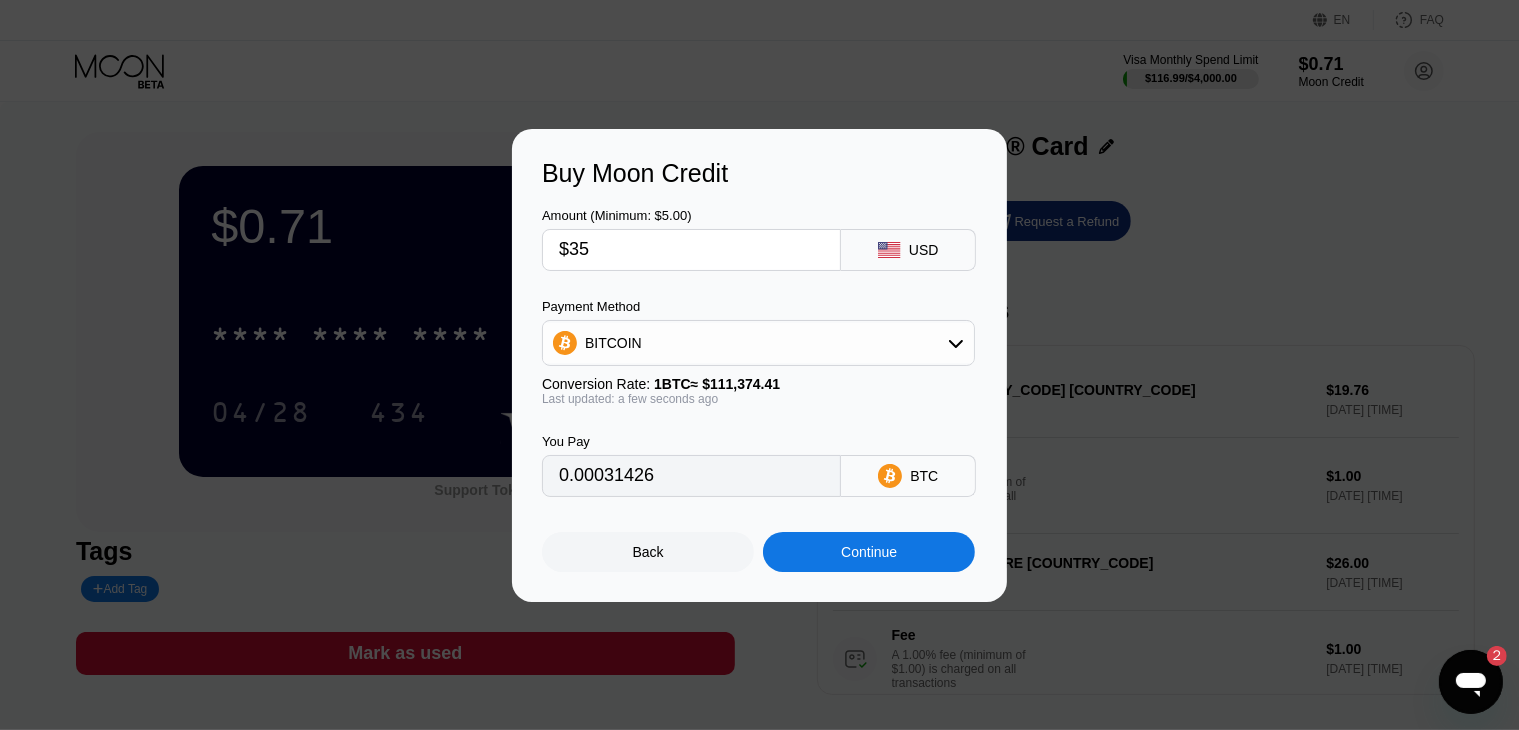 type on "$35" 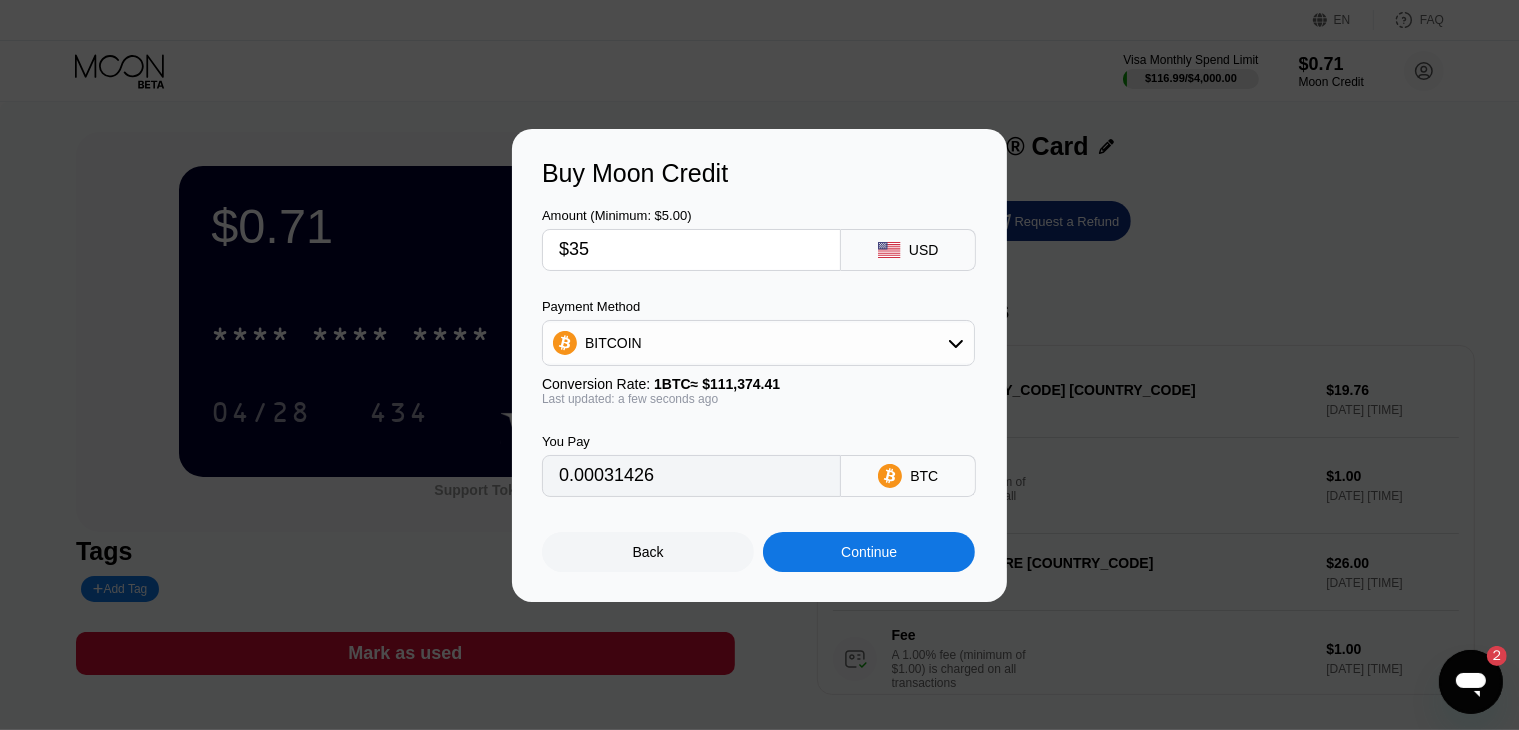 click on "Buy Moon Credit Amount (Minimum: $5.00) $35 USD Payment Method BITCOIN Conversion Rate:   1  BTC  ≈   $111,374.41 Last updated:   a few seconds ago You Pay 0.00031426 BTC Back Continue" at bounding box center (759, 365) 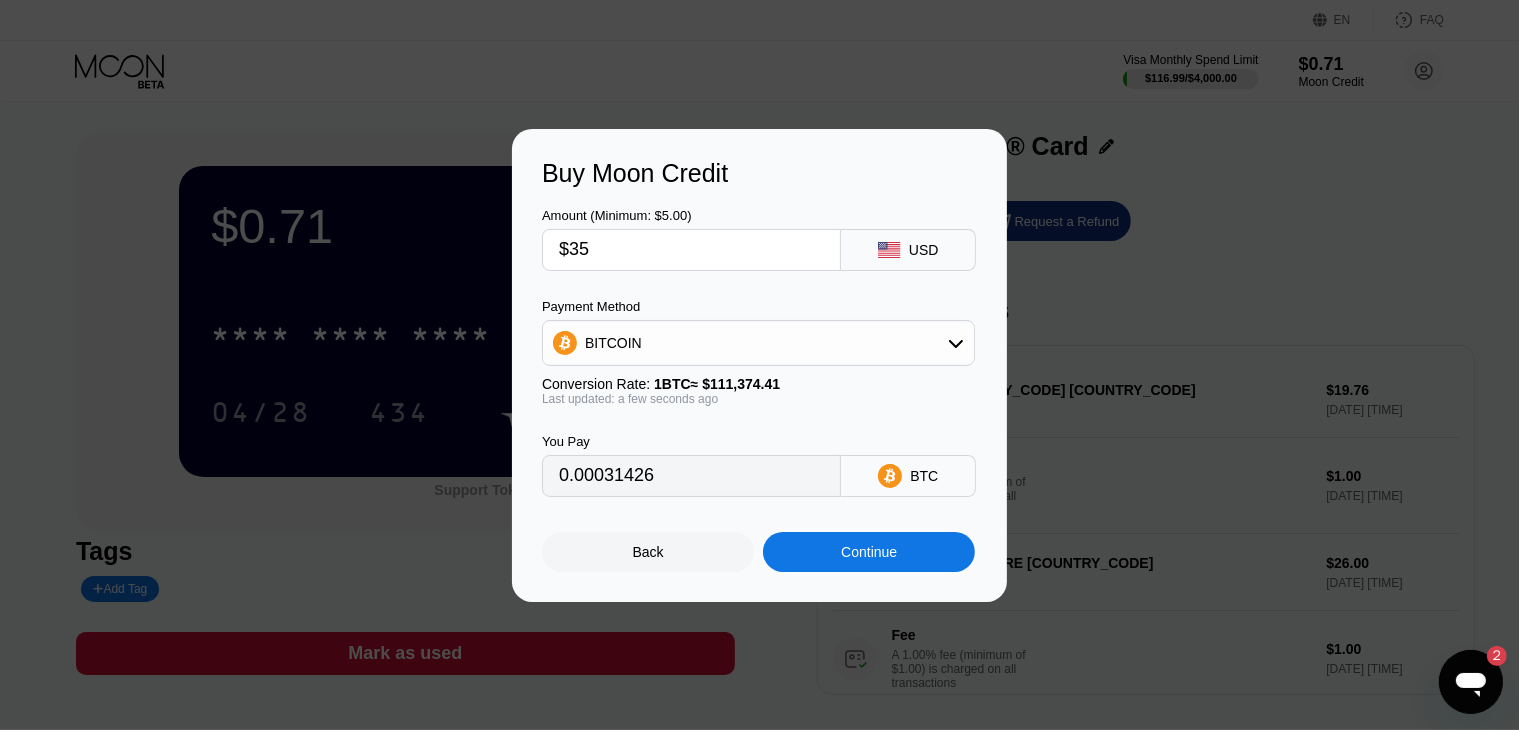 click on "Continue" at bounding box center (869, 552) 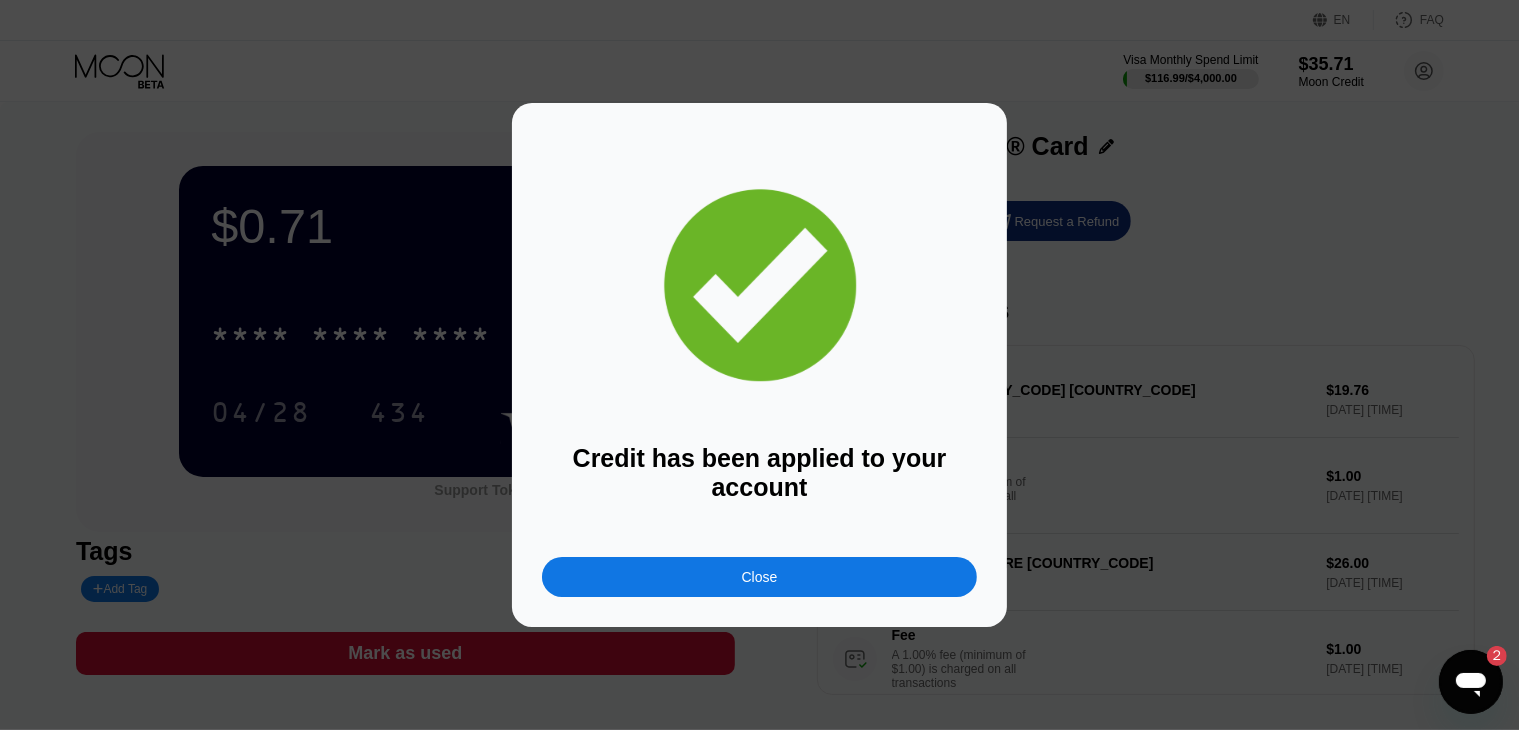 click on "Close" at bounding box center (759, 577) 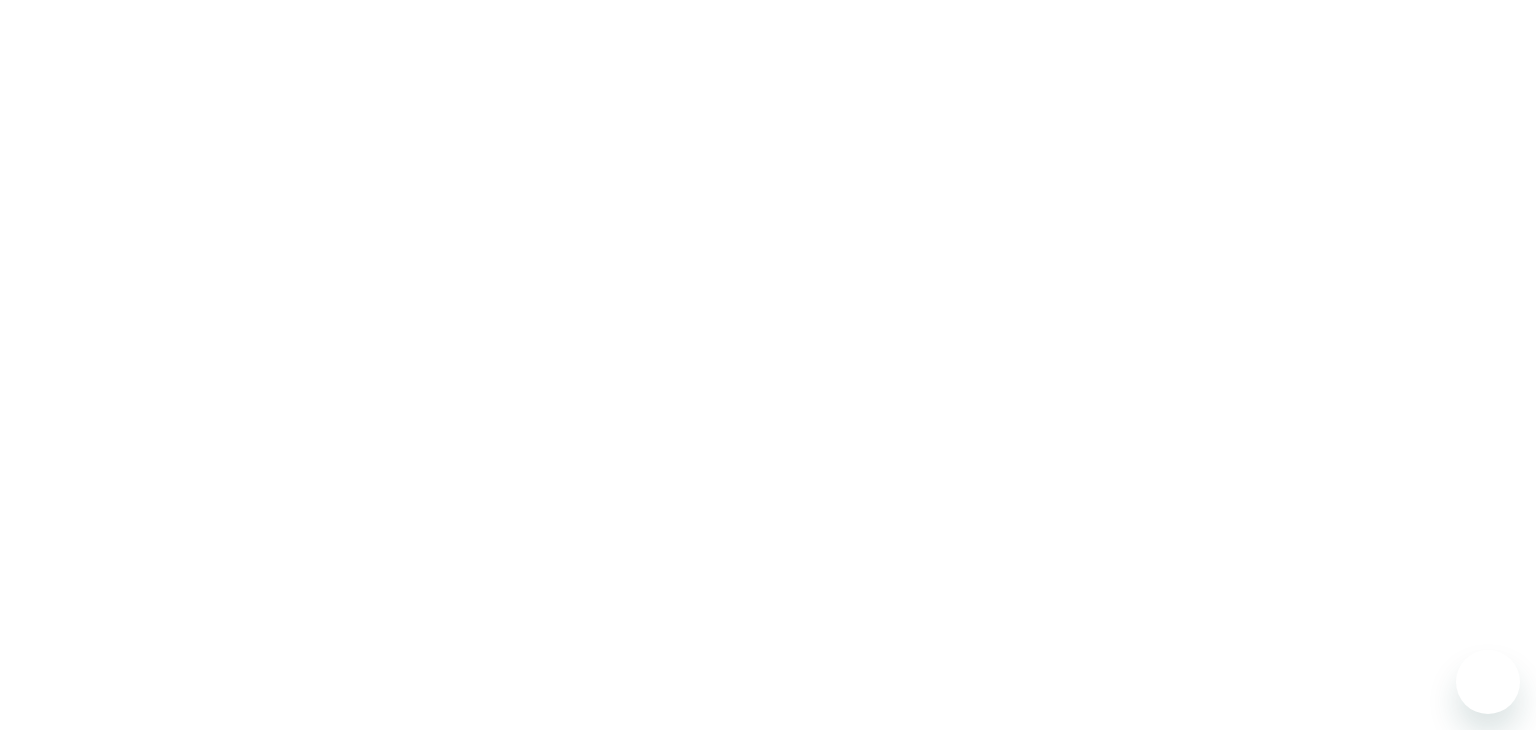 scroll, scrollTop: 0, scrollLeft: 0, axis: both 